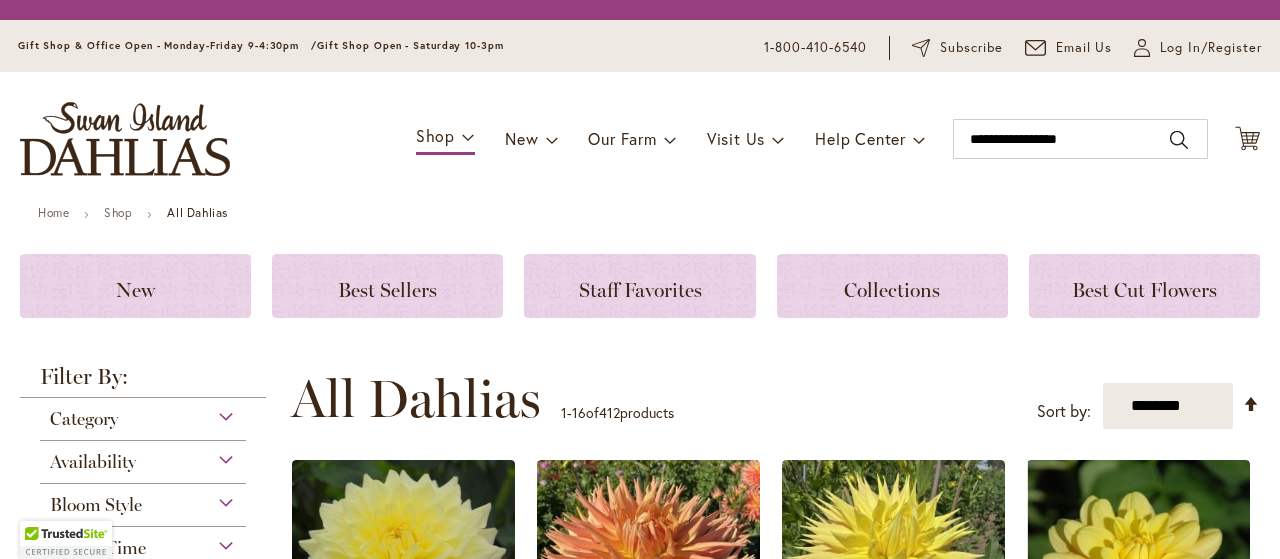 type on "**********" 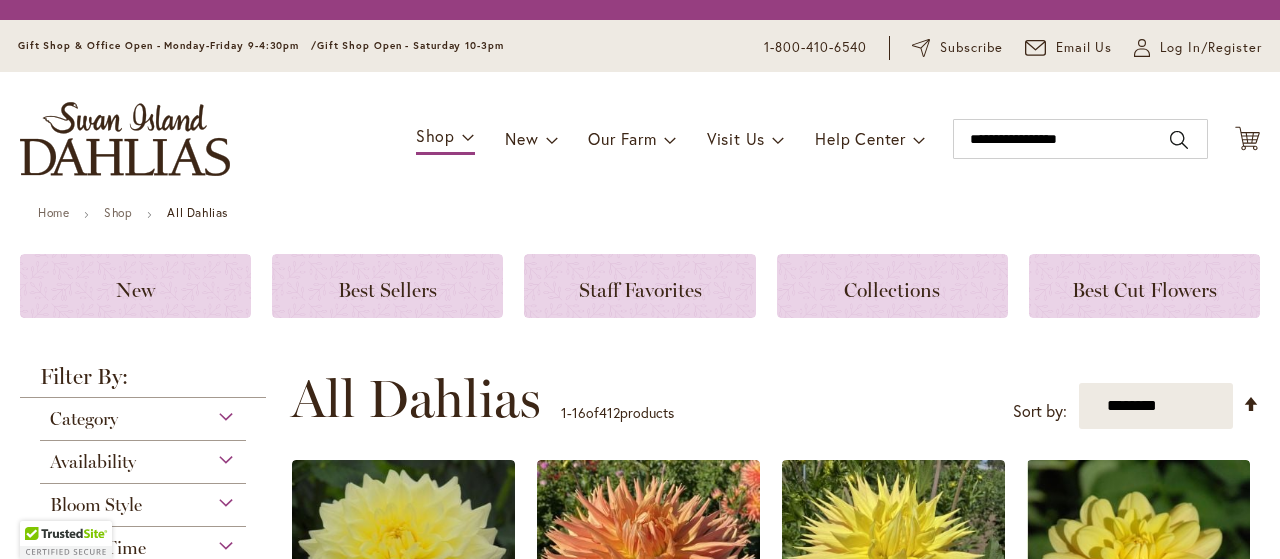 scroll, scrollTop: 0, scrollLeft: 0, axis: both 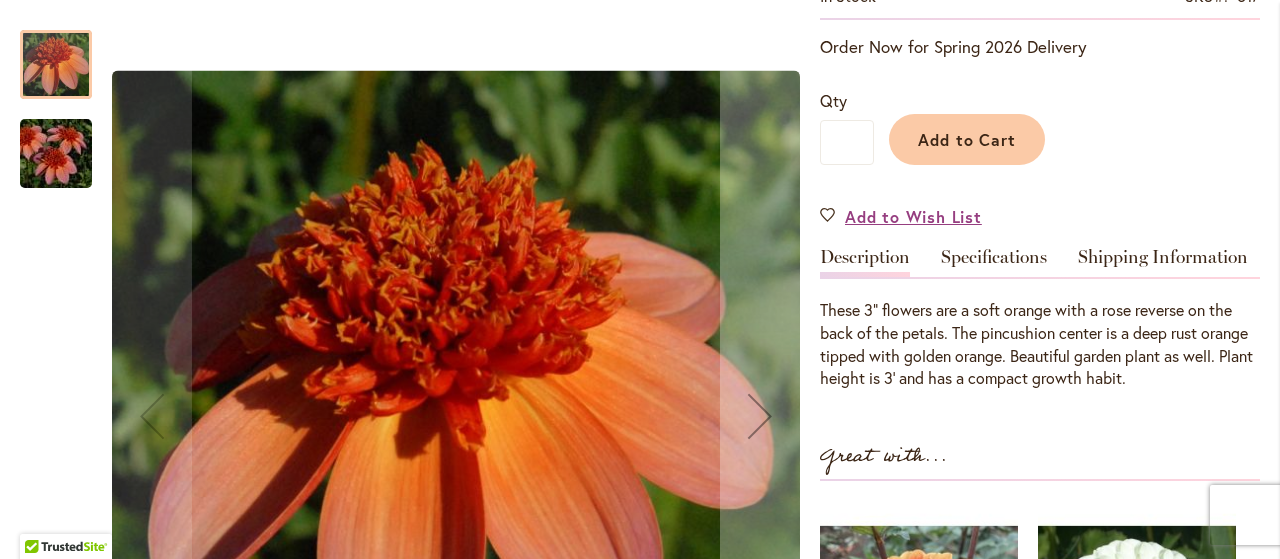 click at bounding box center [56, 295] 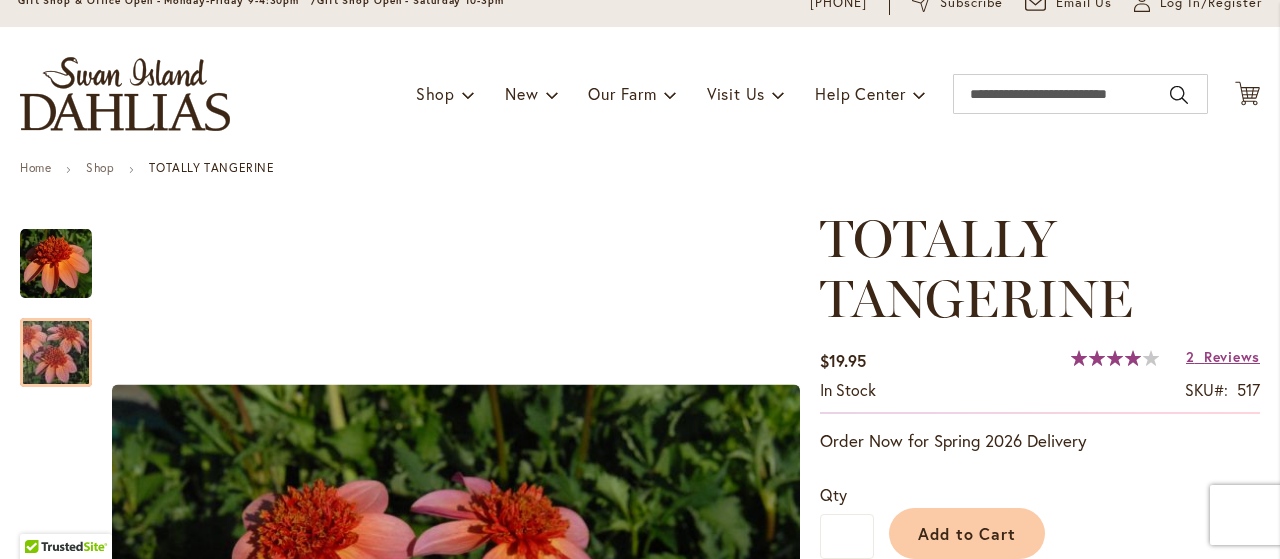 scroll, scrollTop: 0, scrollLeft: 0, axis: both 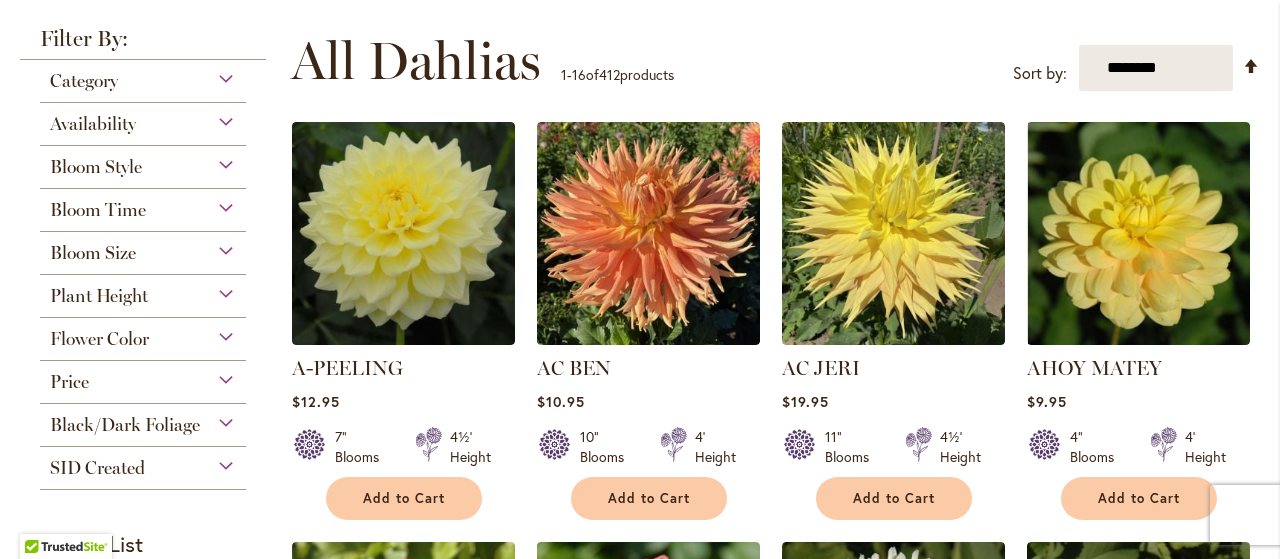 click on "Flower Color" at bounding box center [143, 334] 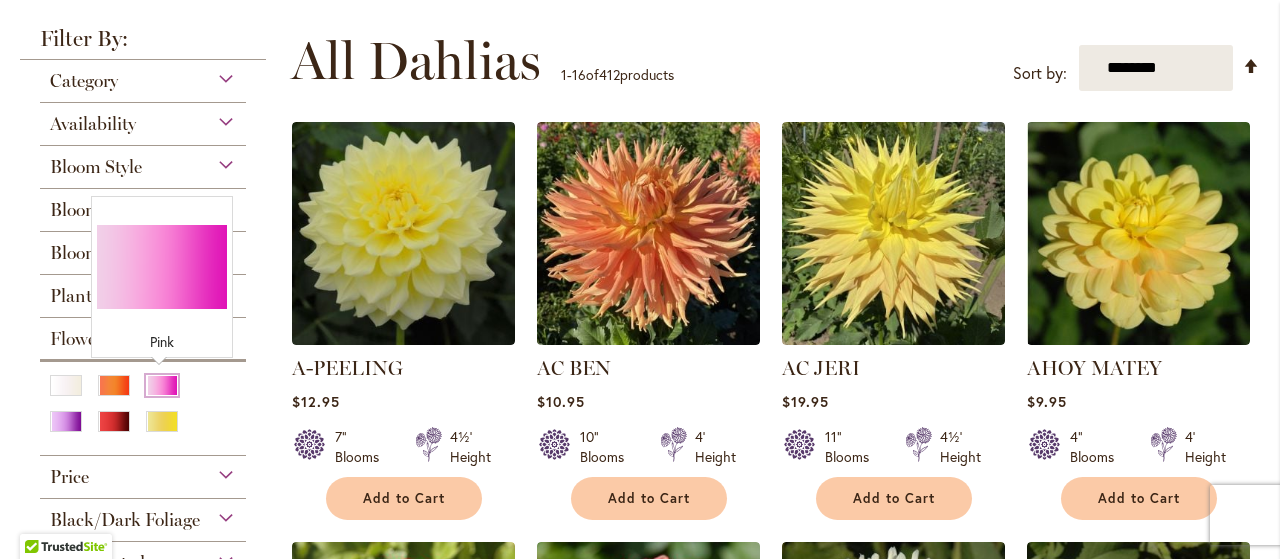 click at bounding box center [162, 385] 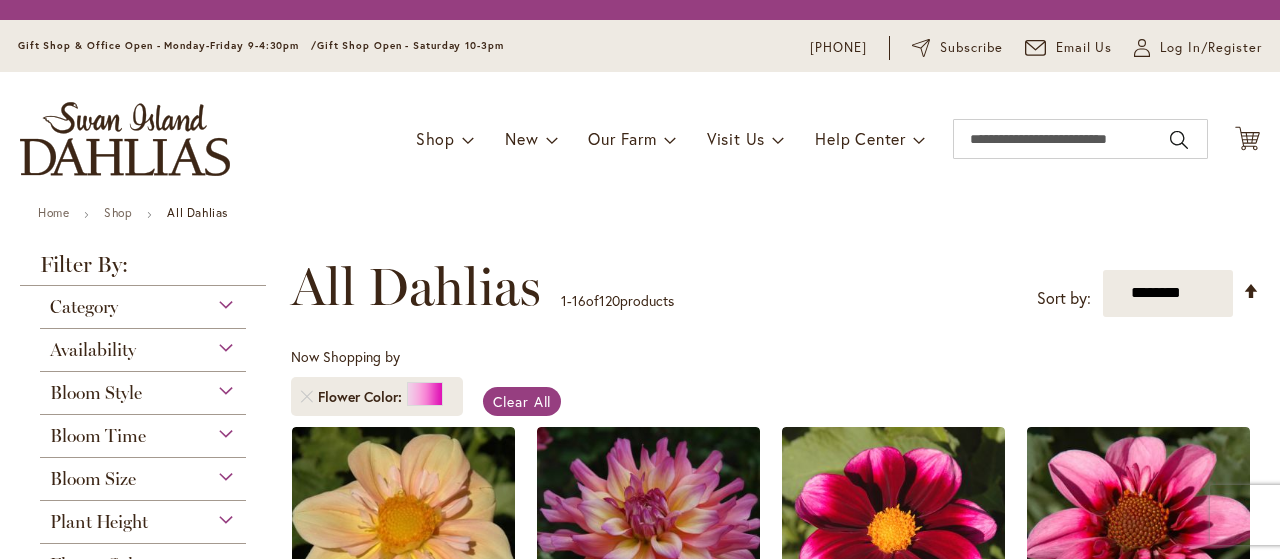 scroll, scrollTop: 0, scrollLeft: 0, axis: both 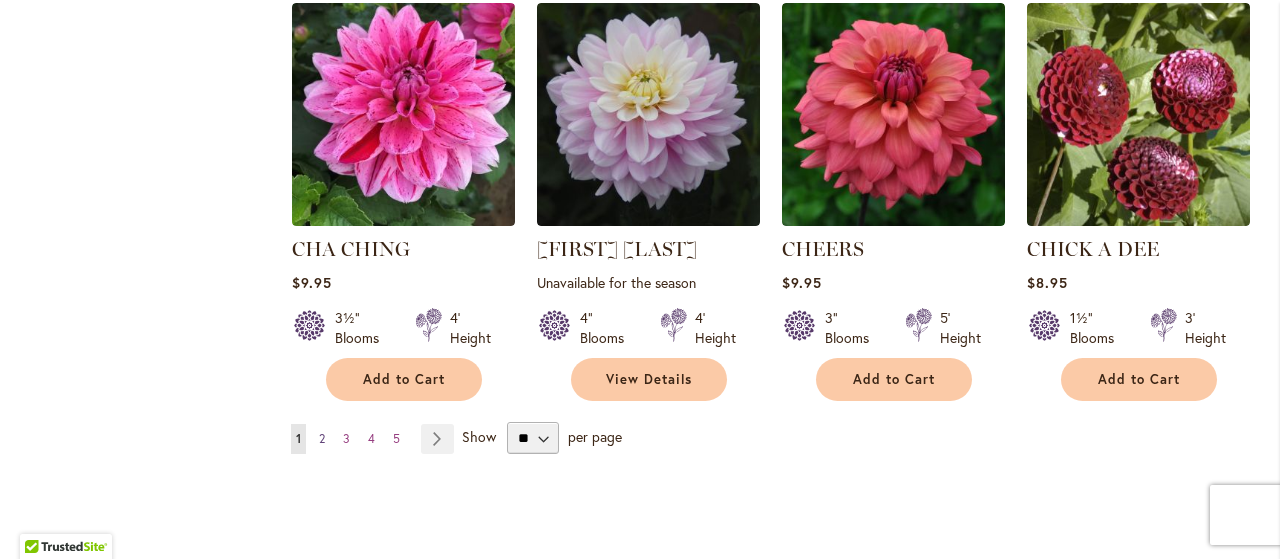 click on "2" at bounding box center (322, 438) 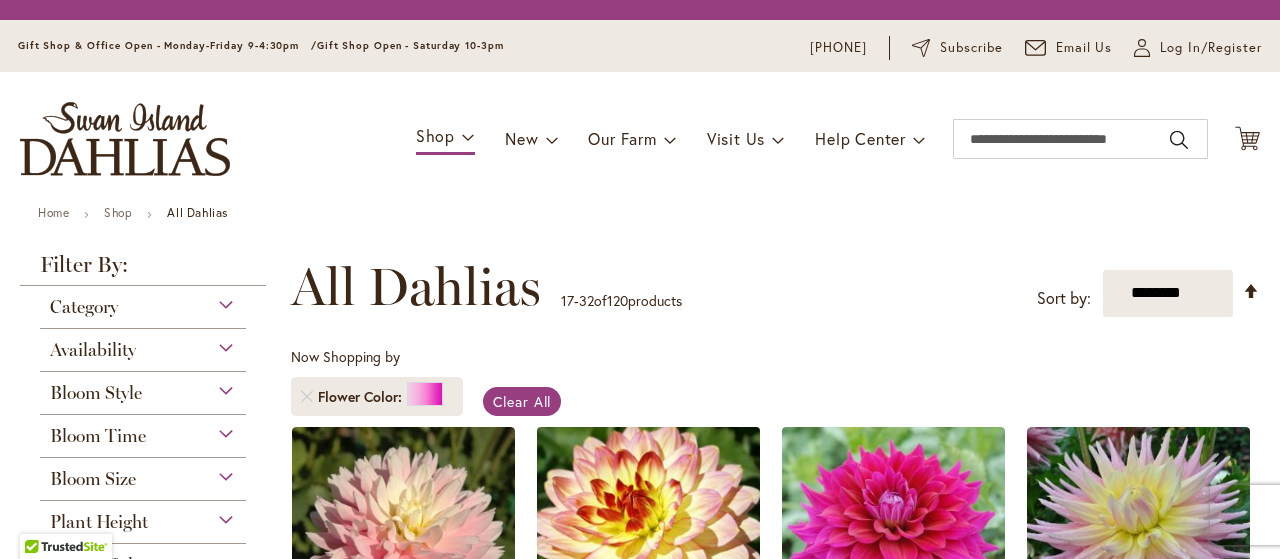 scroll, scrollTop: 0, scrollLeft: 0, axis: both 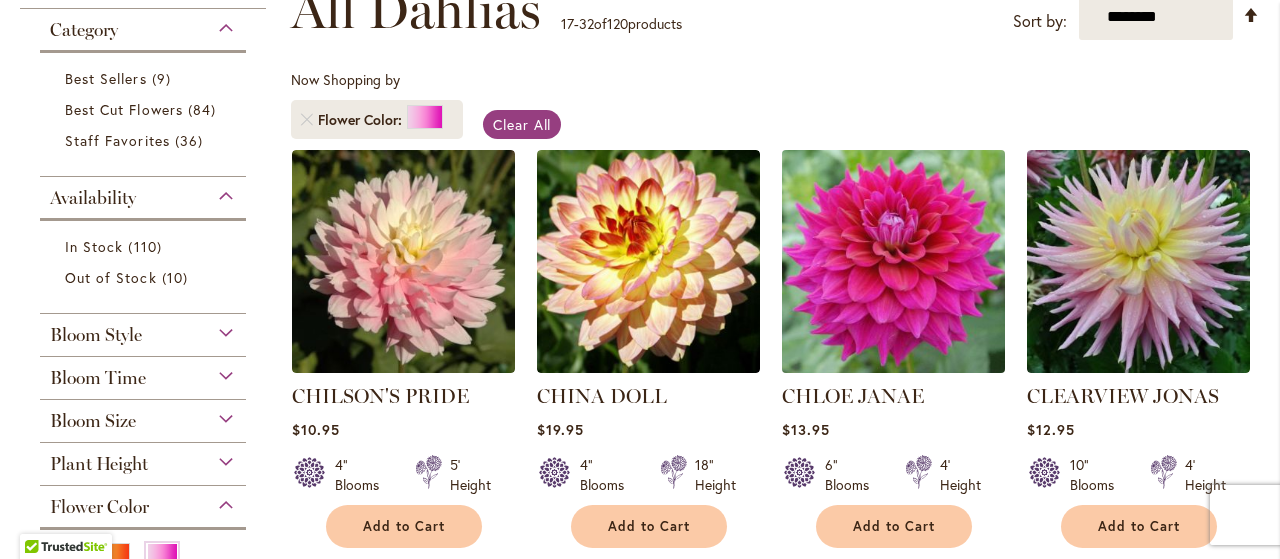 click at bounding box center (893, 261) 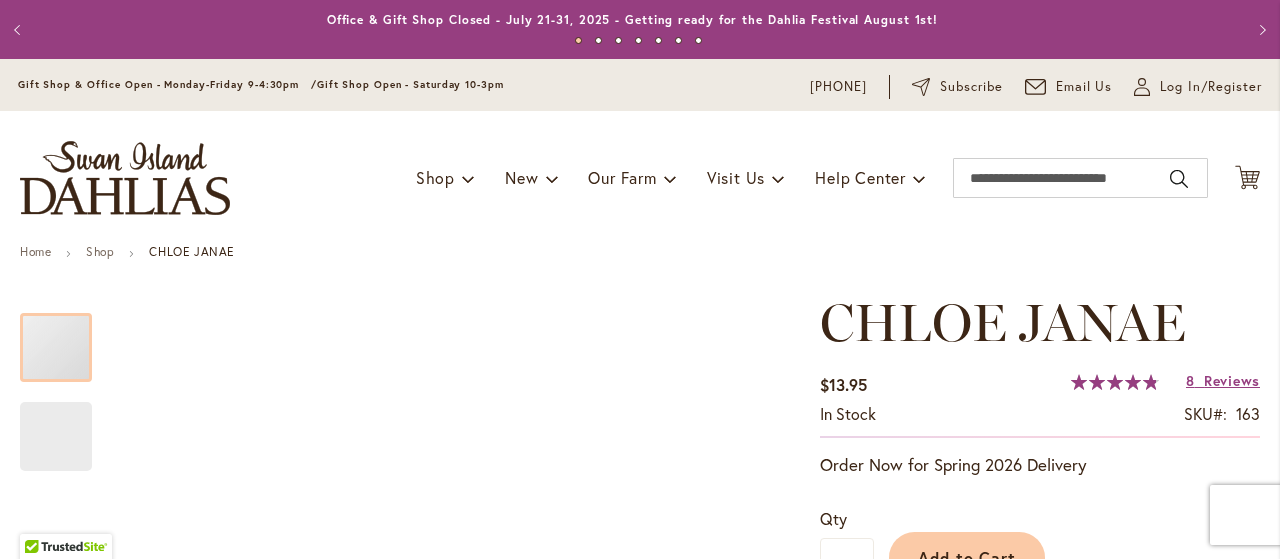 scroll, scrollTop: 0, scrollLeft: 0, axis: both 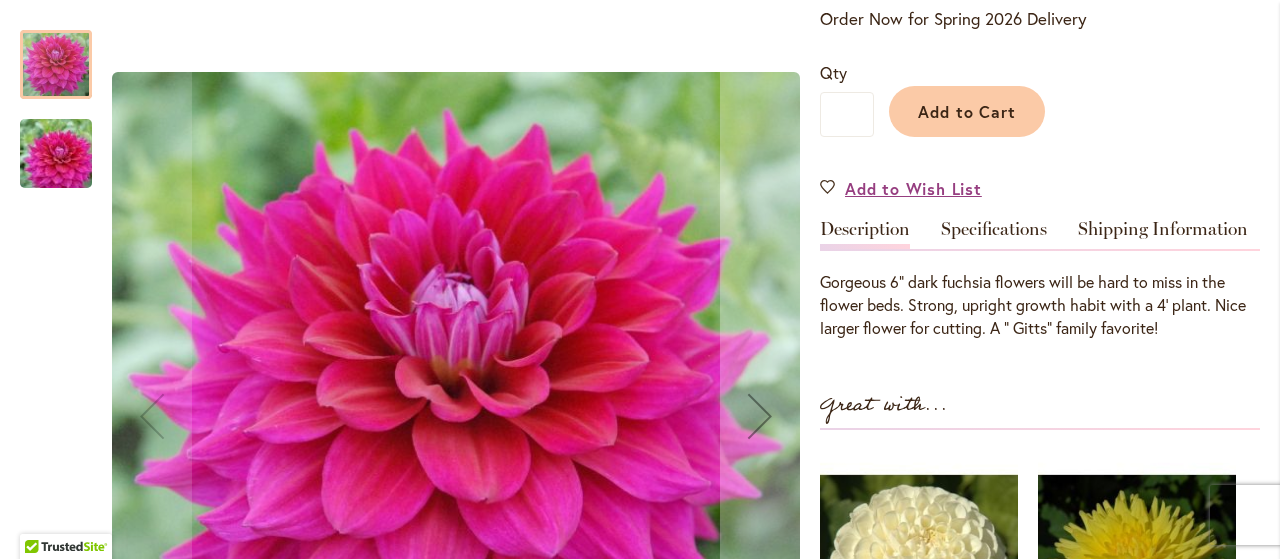 click at bounding box center [56, 154] 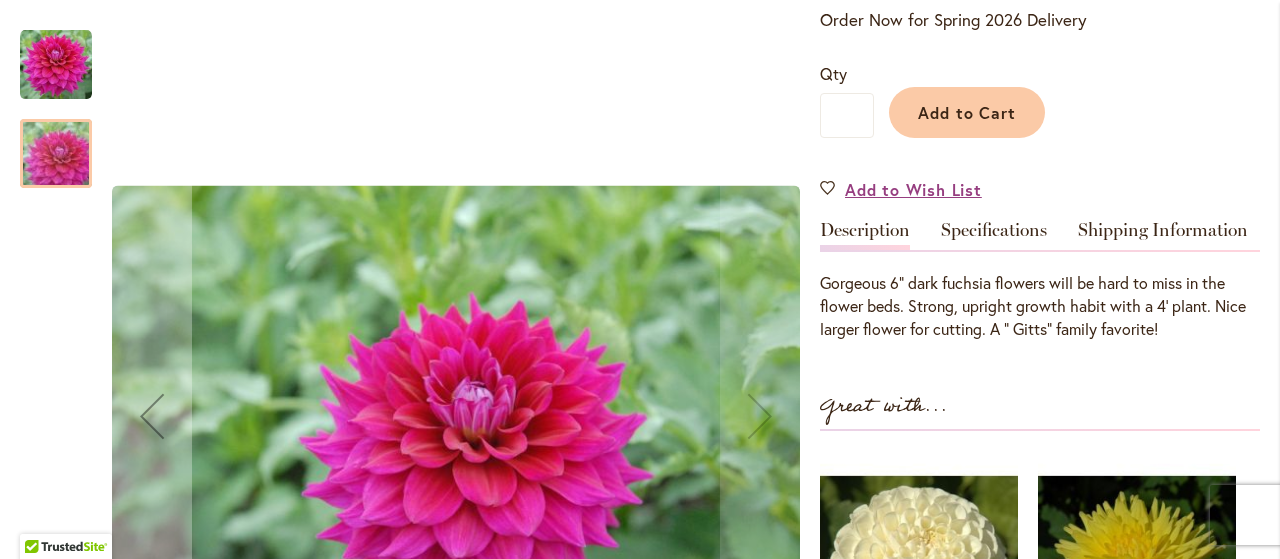 scroll, scrollTop: 444, scrollLeft: 0, axis: vertical 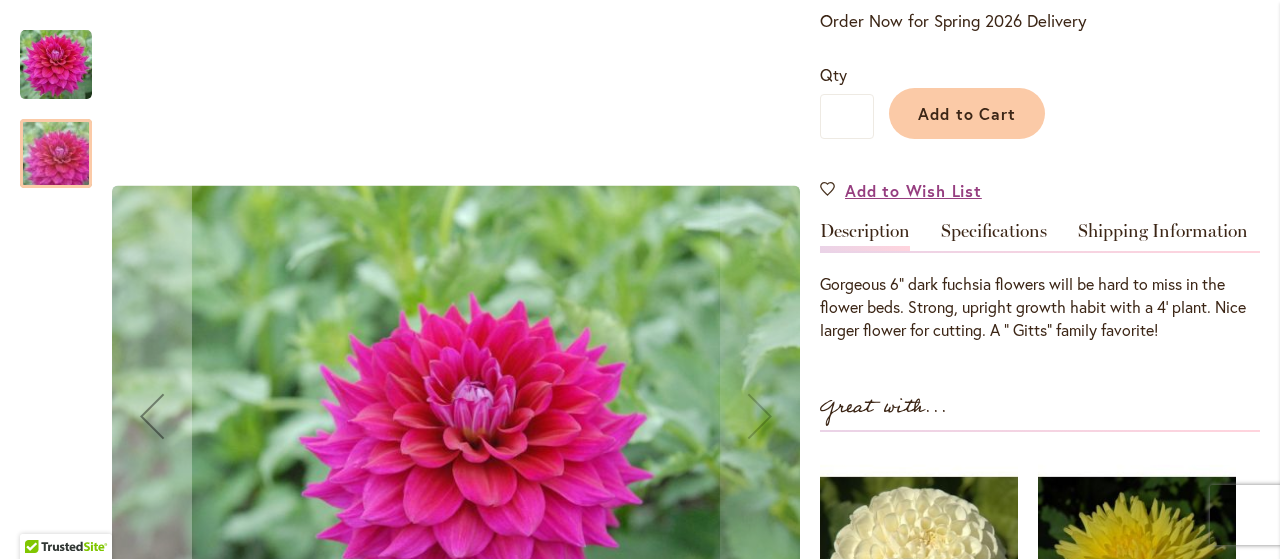 click at bounding box center [56, 153] 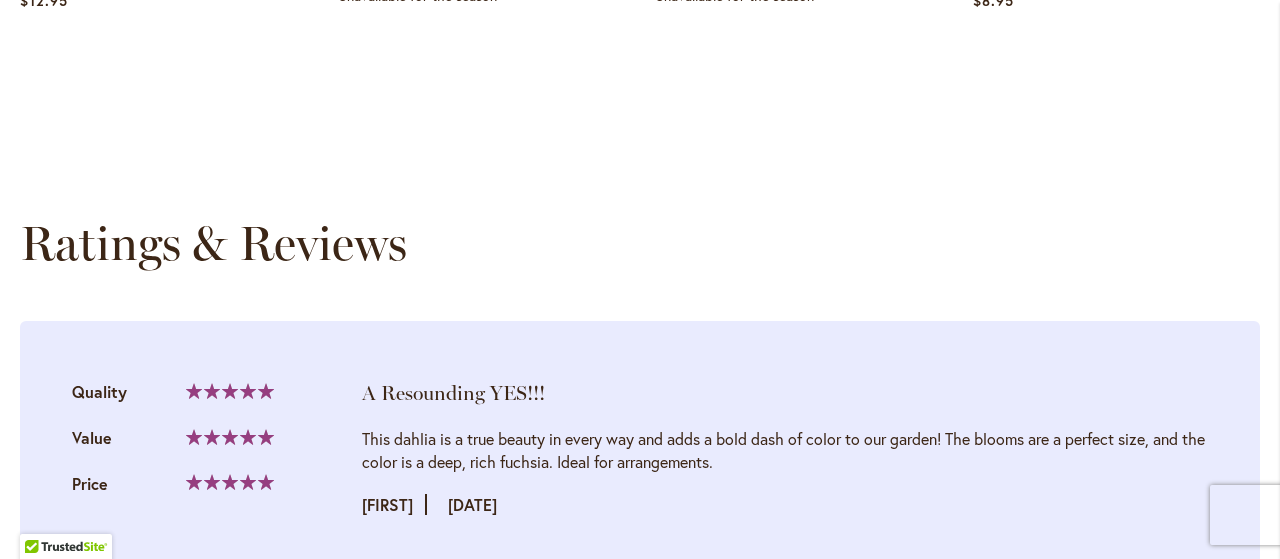 scroll, scrollTop: 1829, scrollLeft: 0, axis: vertical 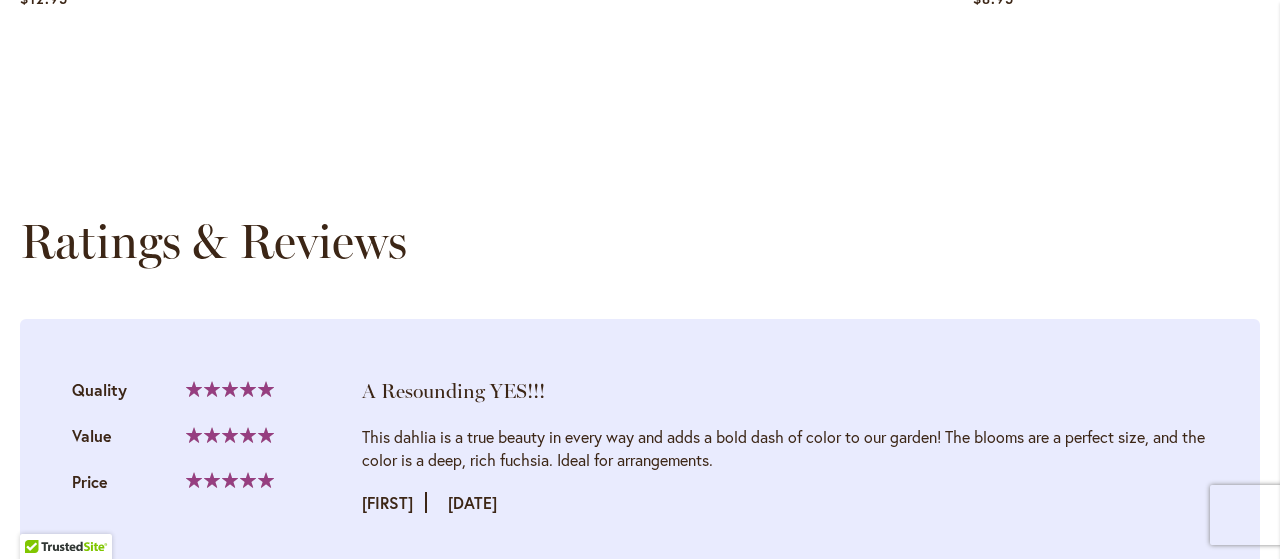 drag, startPoint x: 627, startPoint y: 493, endPoint x: 270, endPoint y: 57, distance: 563.5113 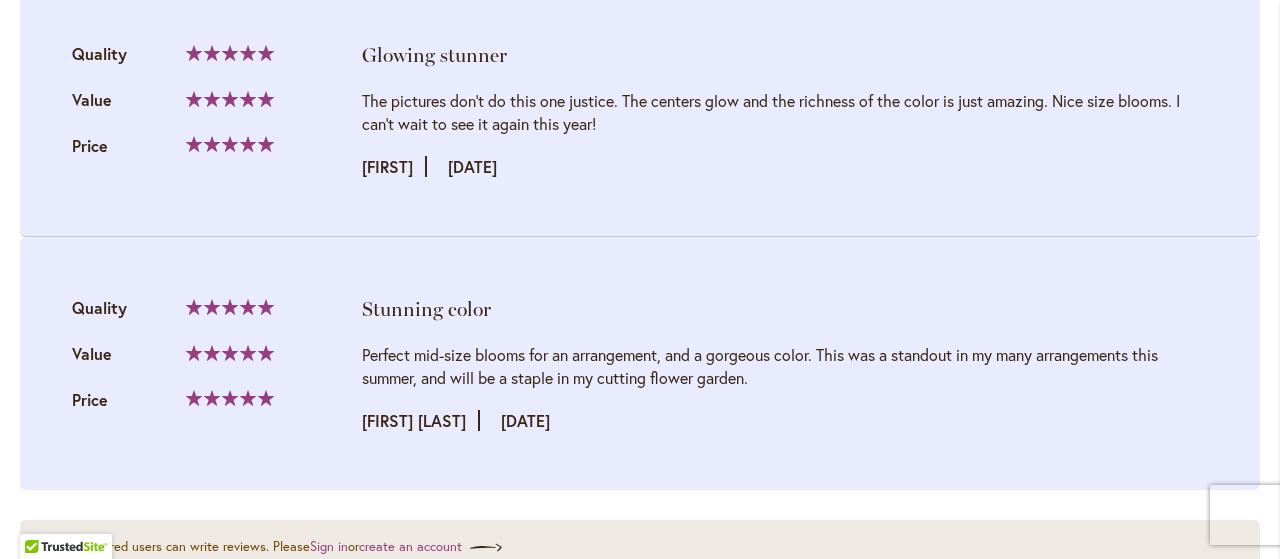 scroll, scrollTop: 3805, scrollLeft: 0, axis: vertical 